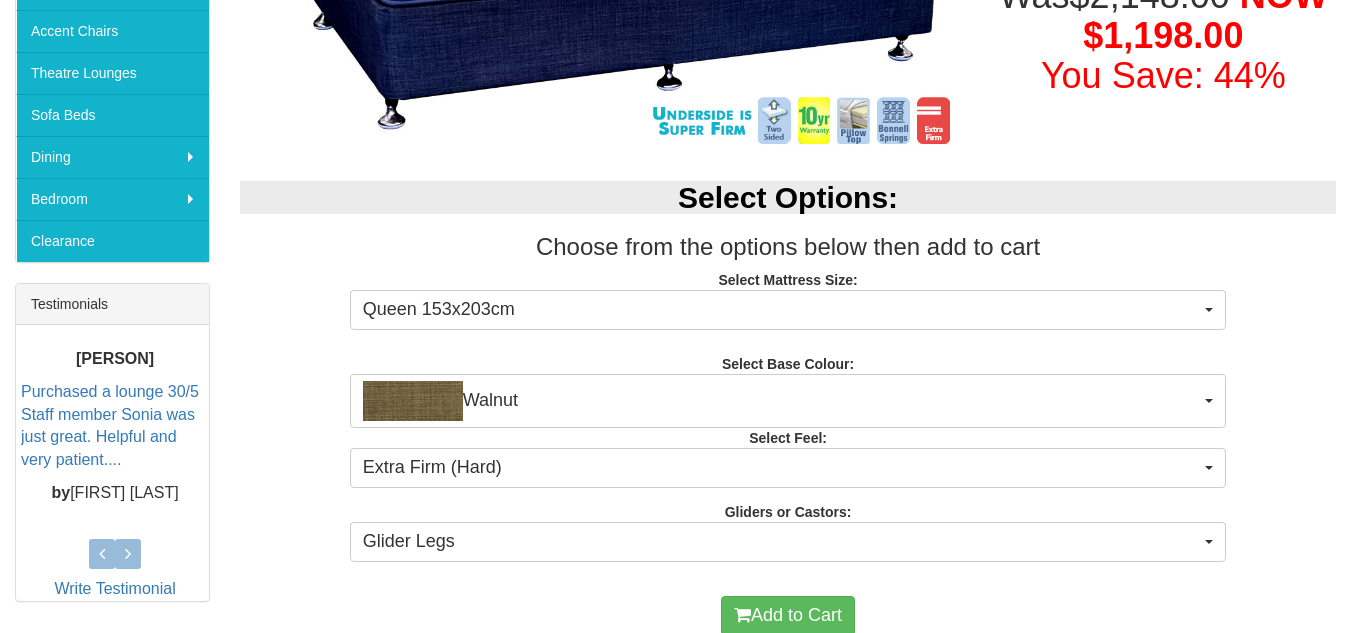 scroll, scrollTop: 700, scrollLeft: 0, axis: vertical 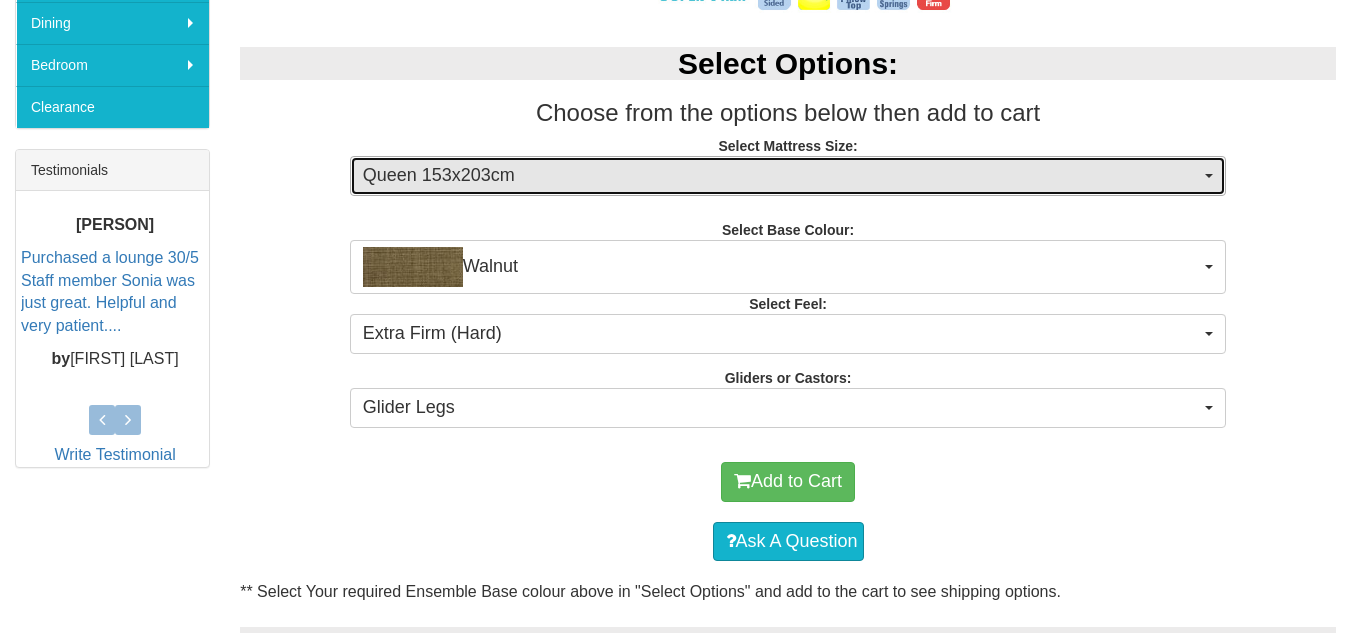 click on "Queen 153x203cm" at bounding box center [788, 176] 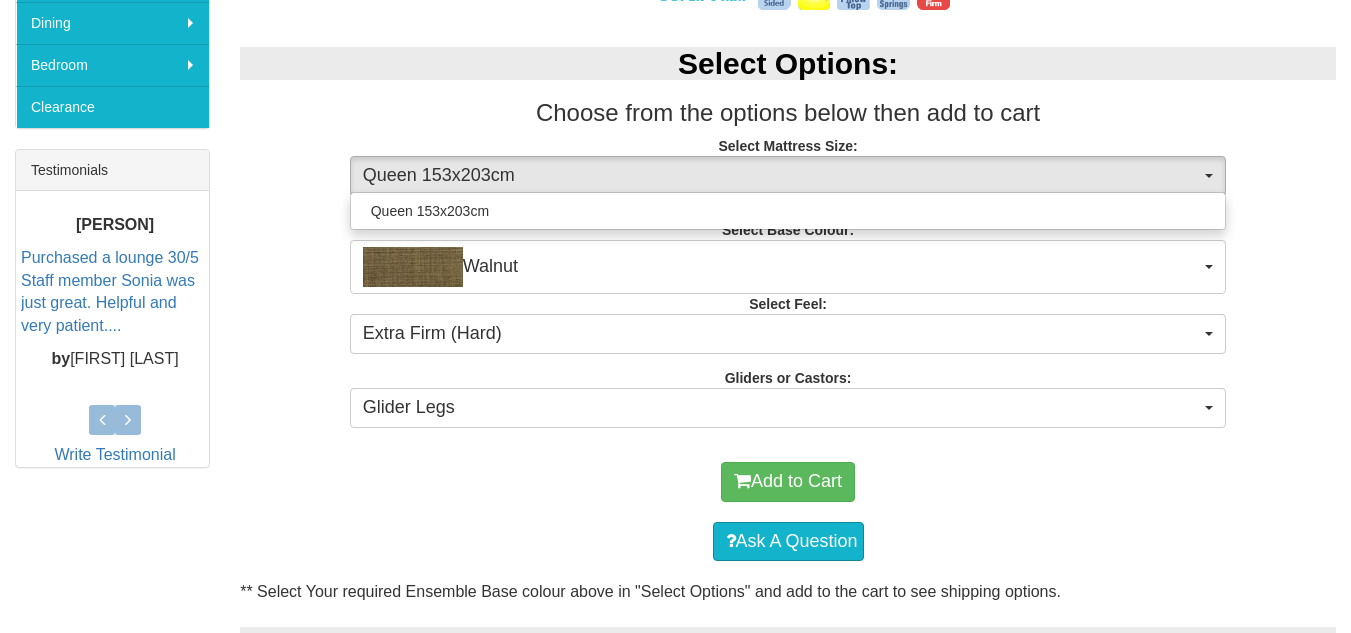 click on "Choose from the options below then add to cart" at bounding box center (788, 113) 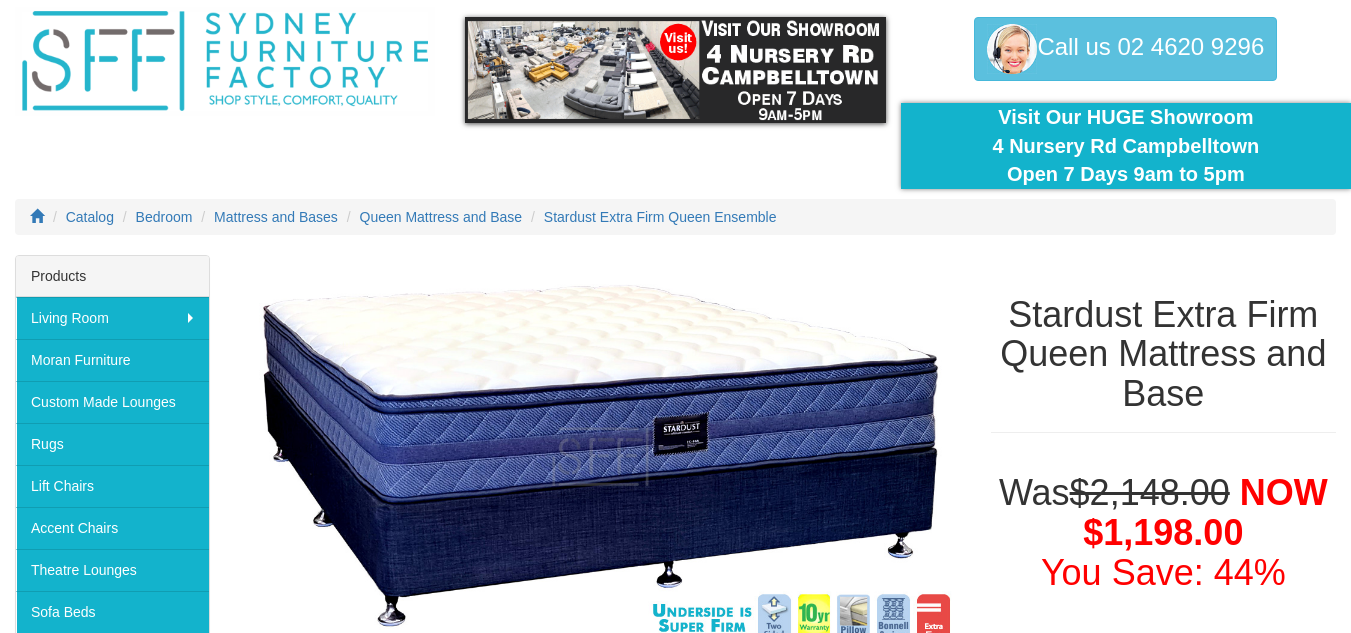 scroll, scrollTop: 100, scrollLeft: 0, axis: vertical 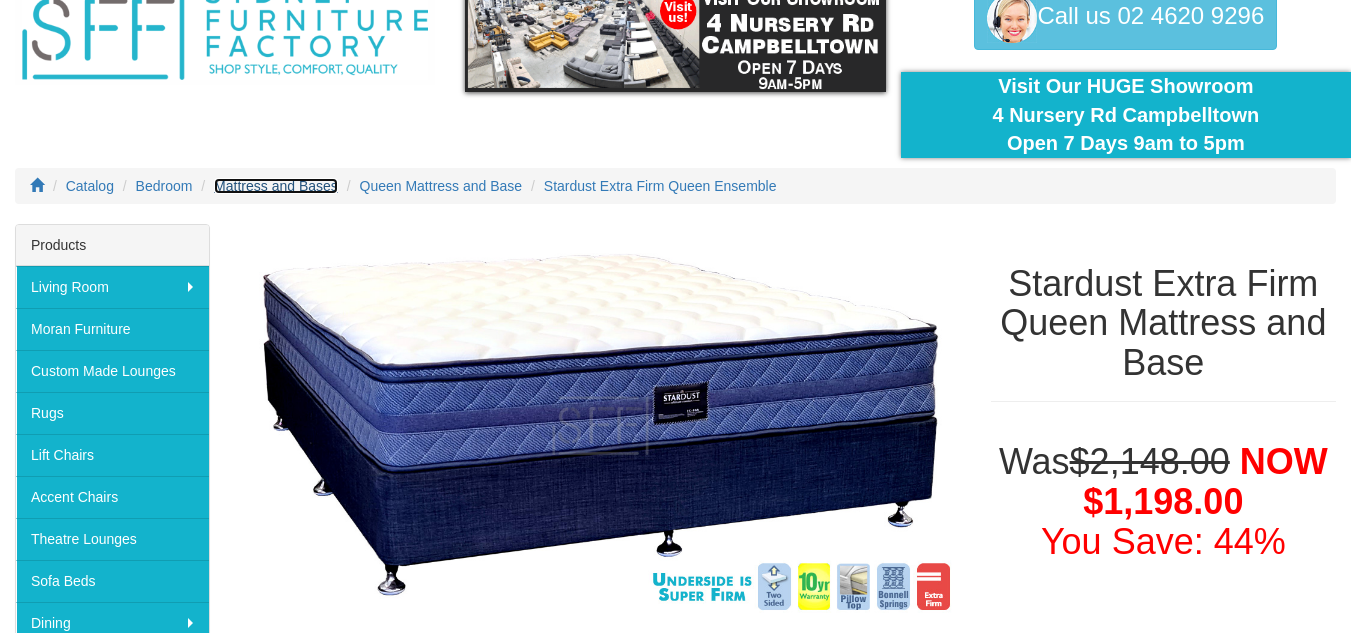click on "Mattress and Bases" at bounding box center (276, 186) 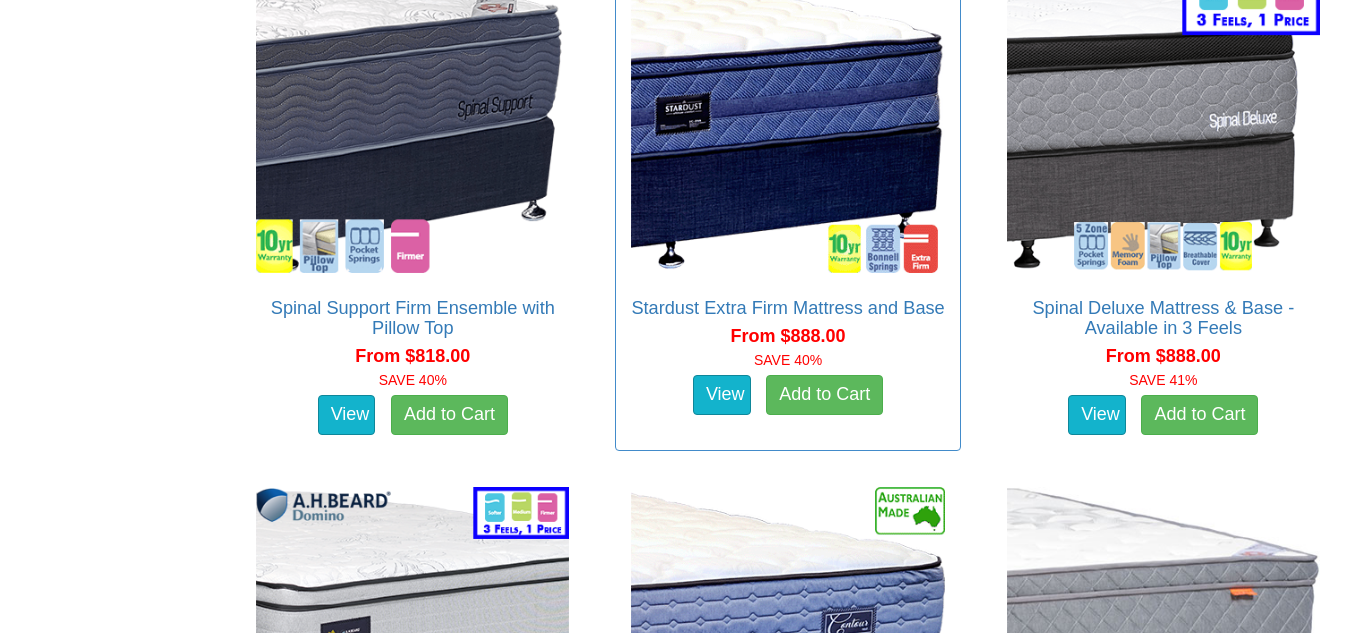 scroll, scrollTop: 2800, scrollLeft: 0, axis: vertical 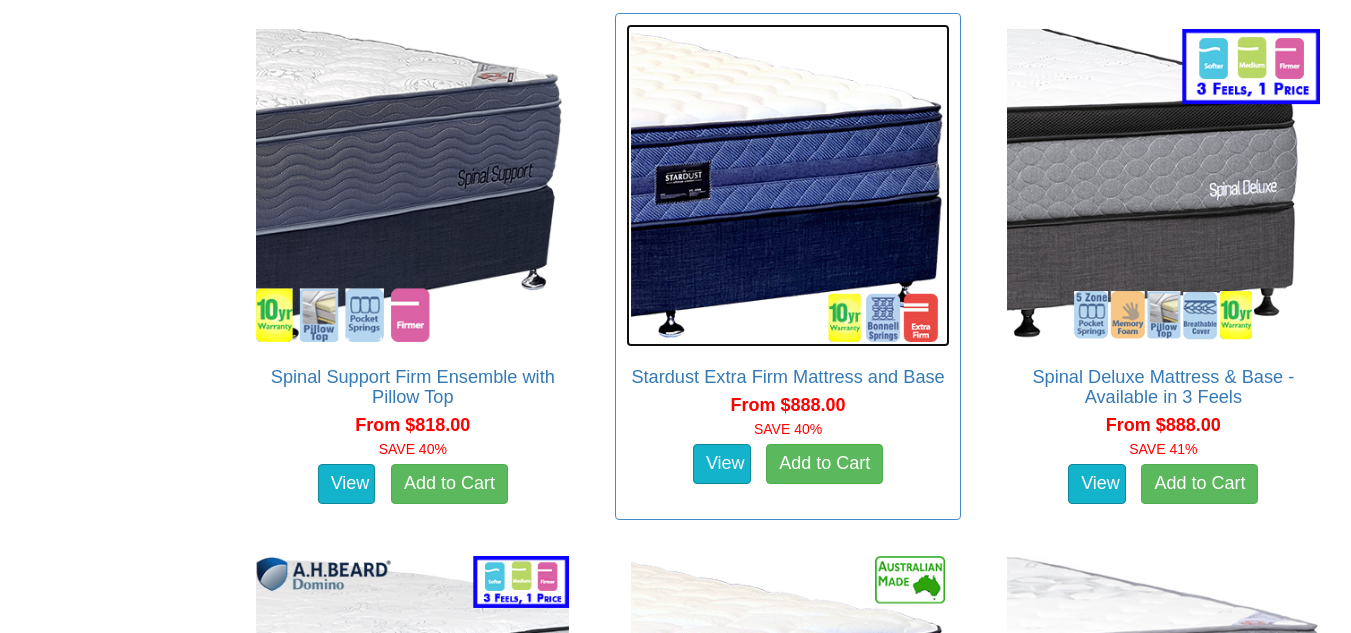 click at bounding box center [787, 185] 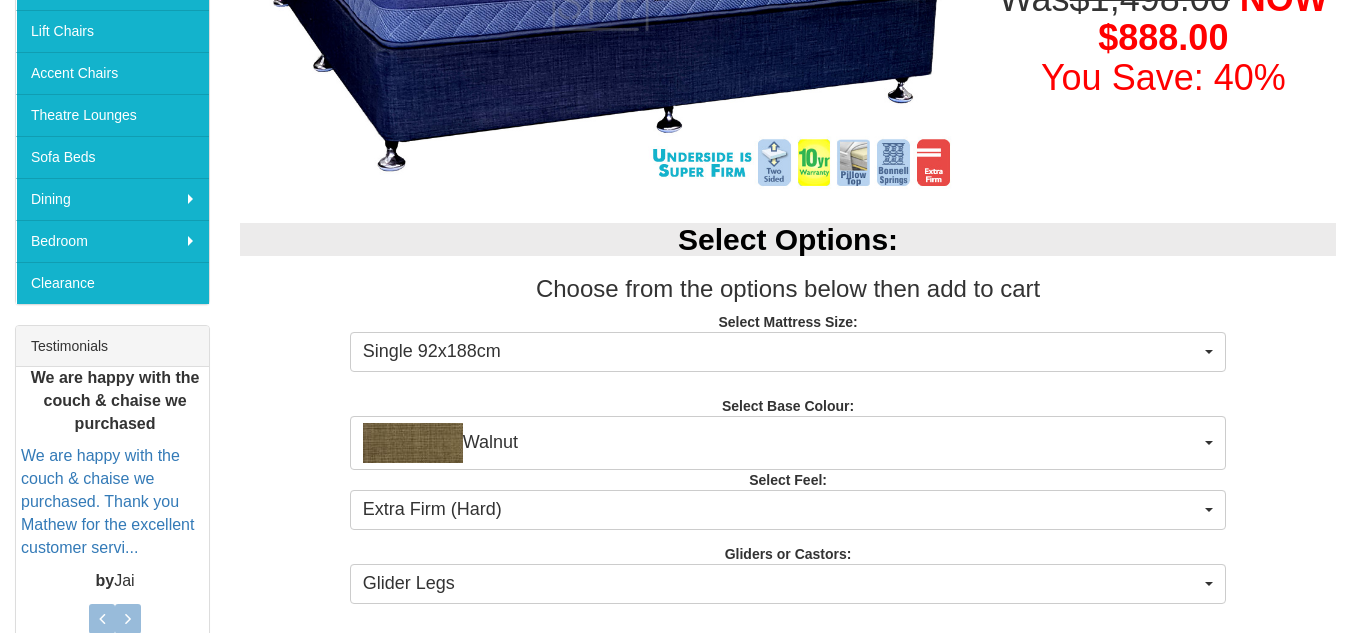 scroll, scrollTop: 600, scrollLeft: 0, axis: vertical 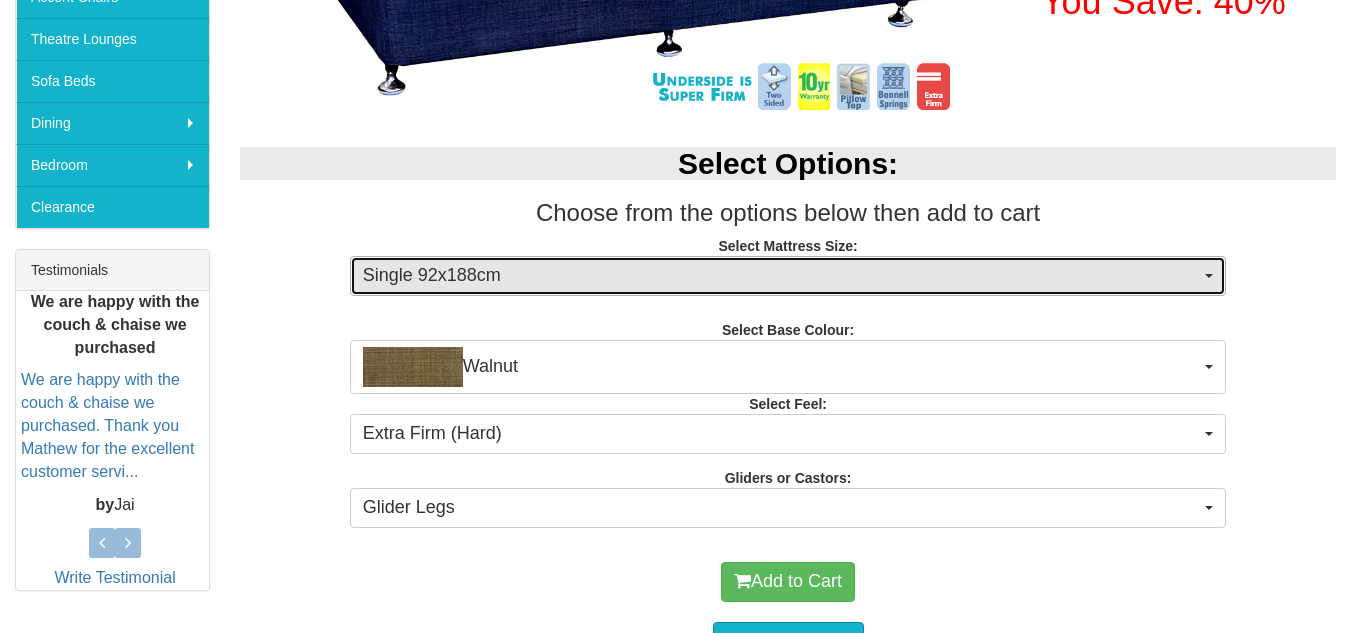 click on "Single 92x188cm" at bounding box center [782, 276] 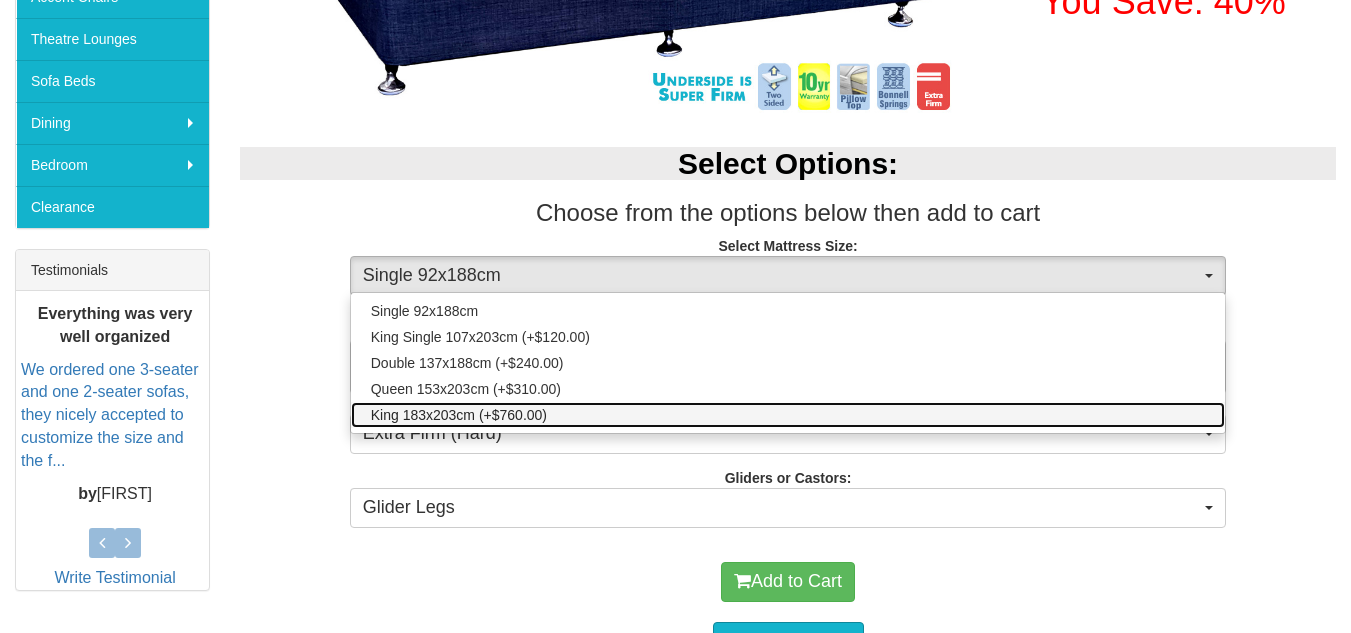 click on "King 183x203cm (+$760.00)" at bounding box center [788, 415] 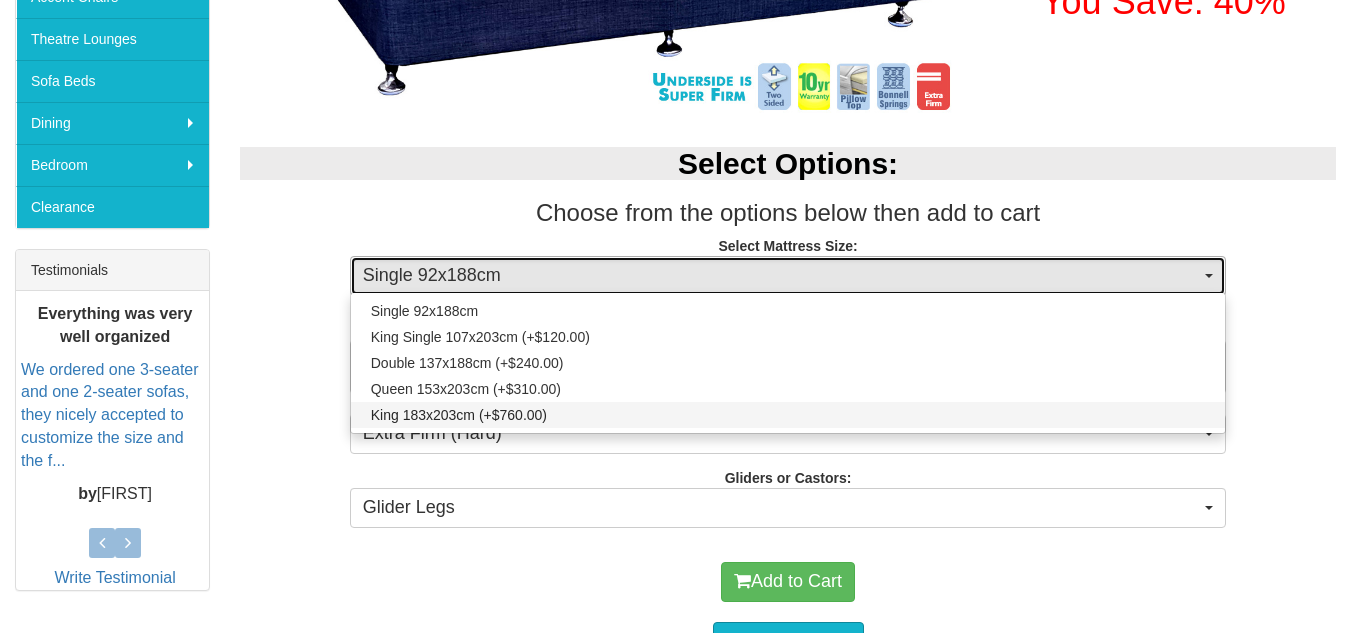 select on "1877" 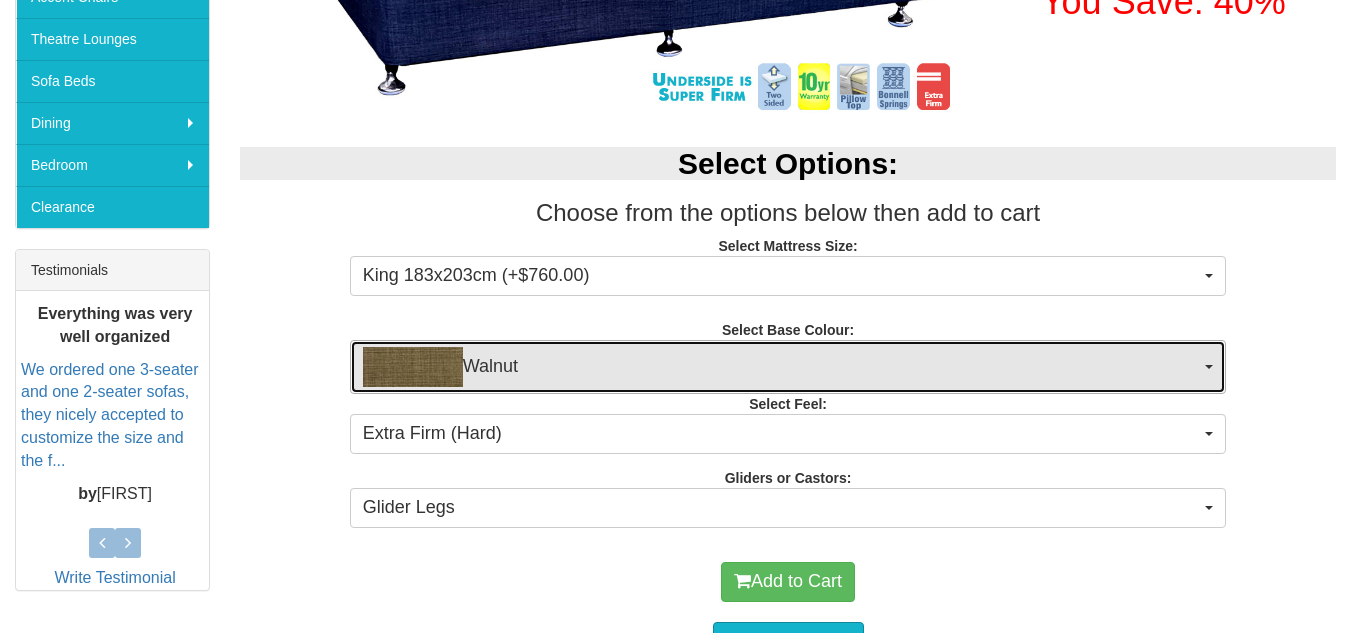 click on "Walnut" at bounding box center [782, 367] 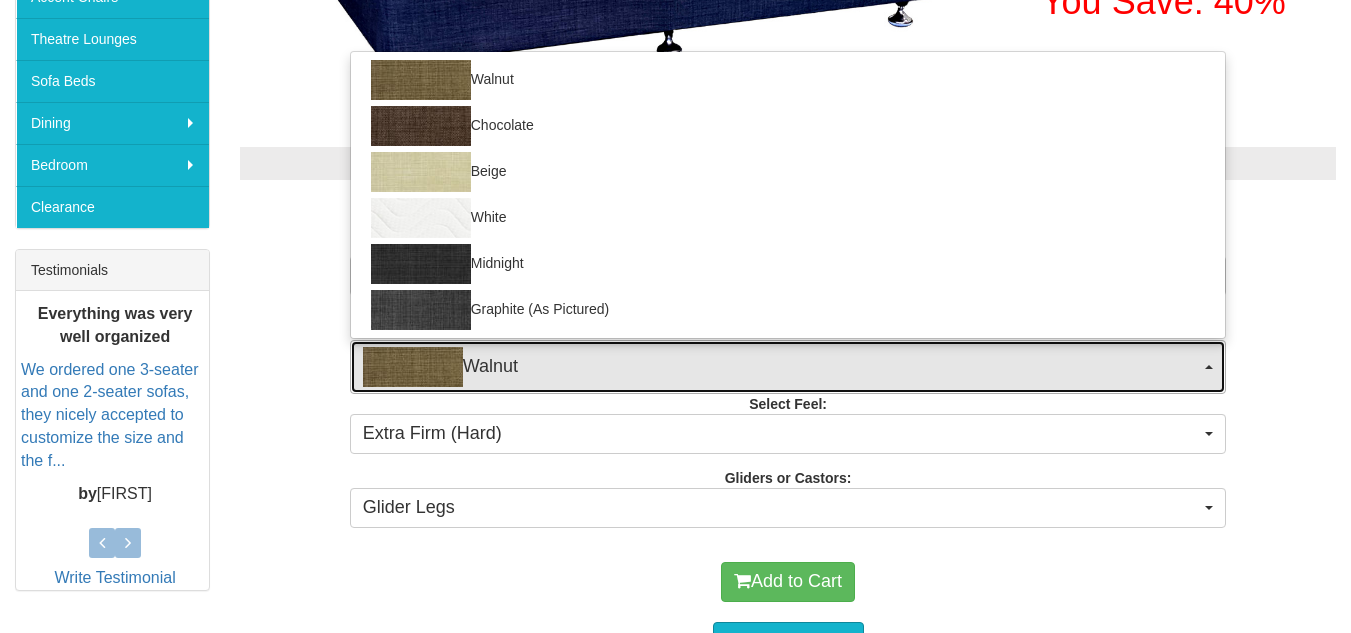 click on "Walnut" at bounding box center (782, 367) 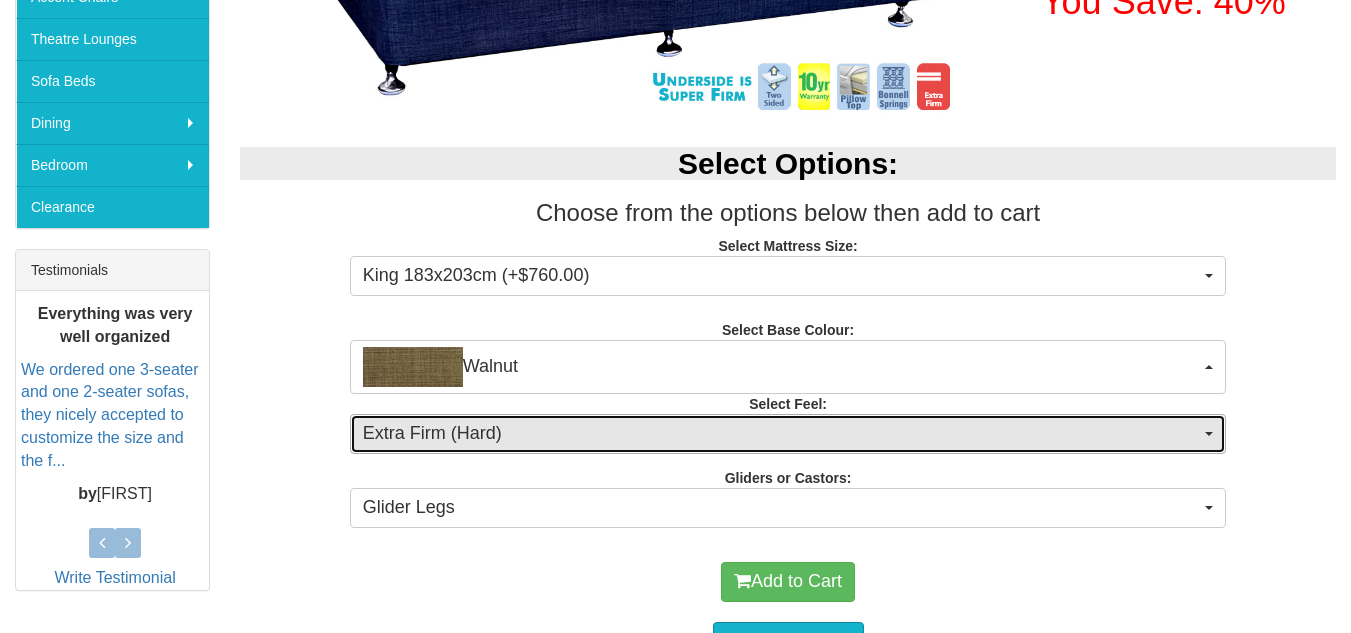 click on "Extra Firm (Hard)" at bounding box center (782, 434) 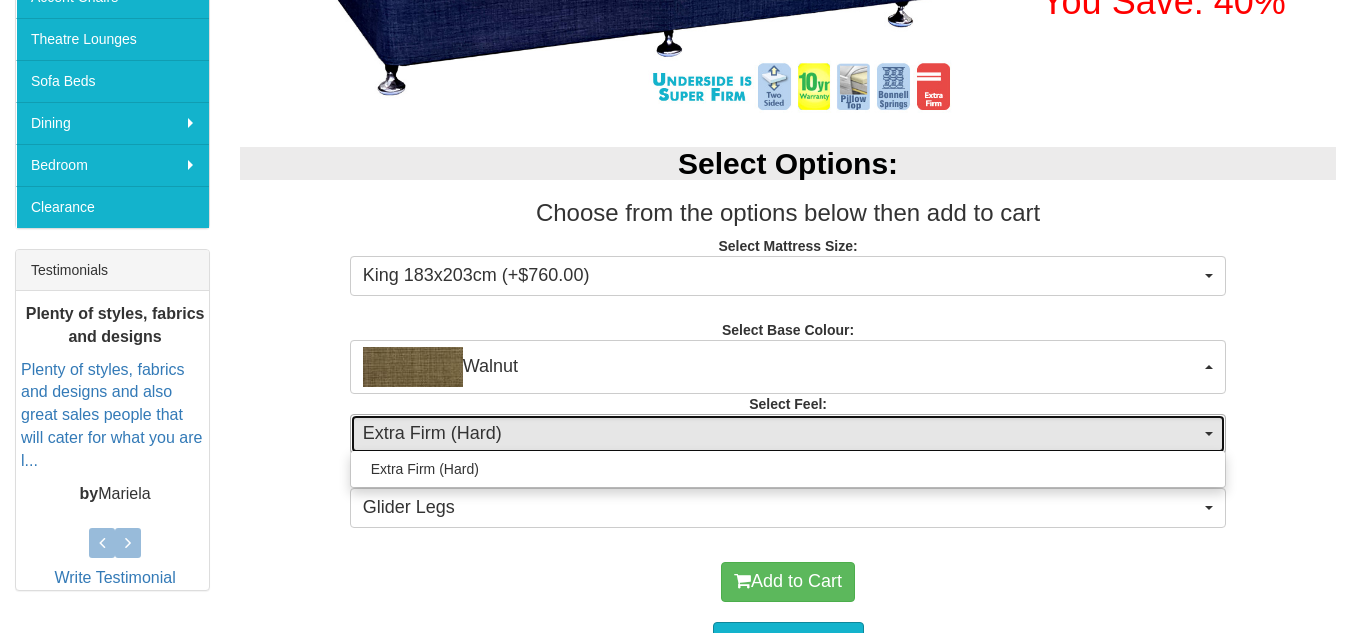 click on "Extra Firm (Hard)" at bounding box center (782, 434) 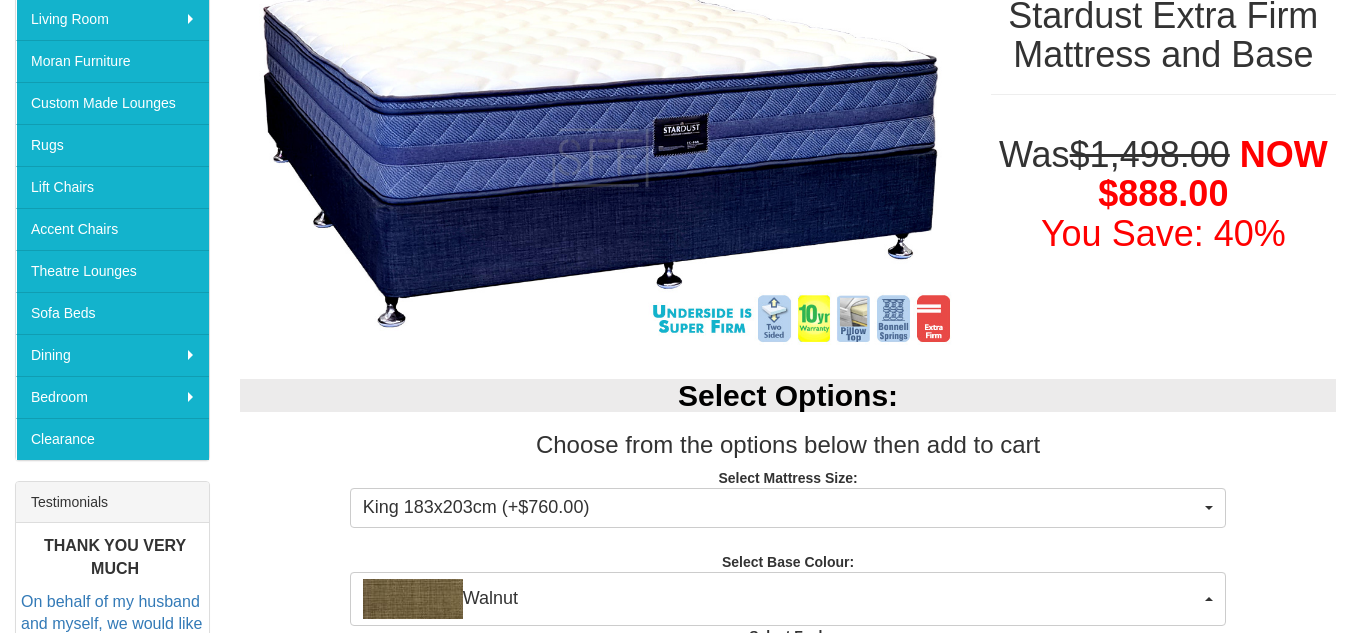 scroll, scrollTop: 400, scrollLeft: 0, axis: vertical 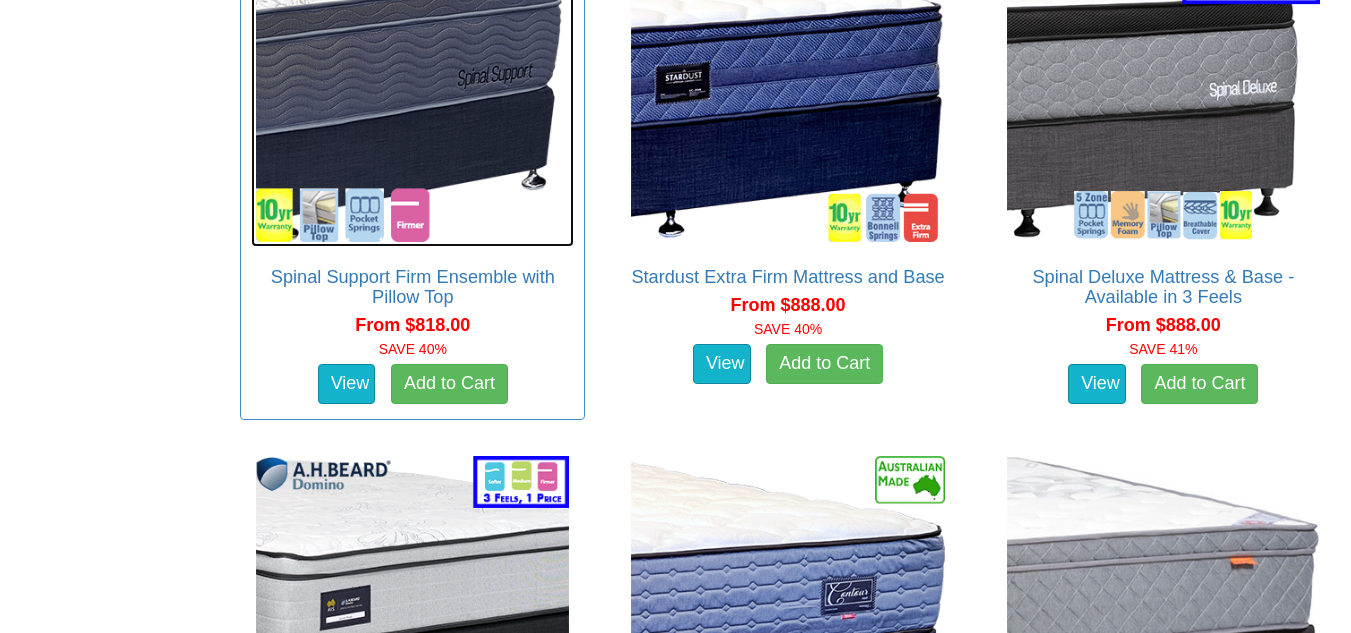click at bounding box center [412, 85] 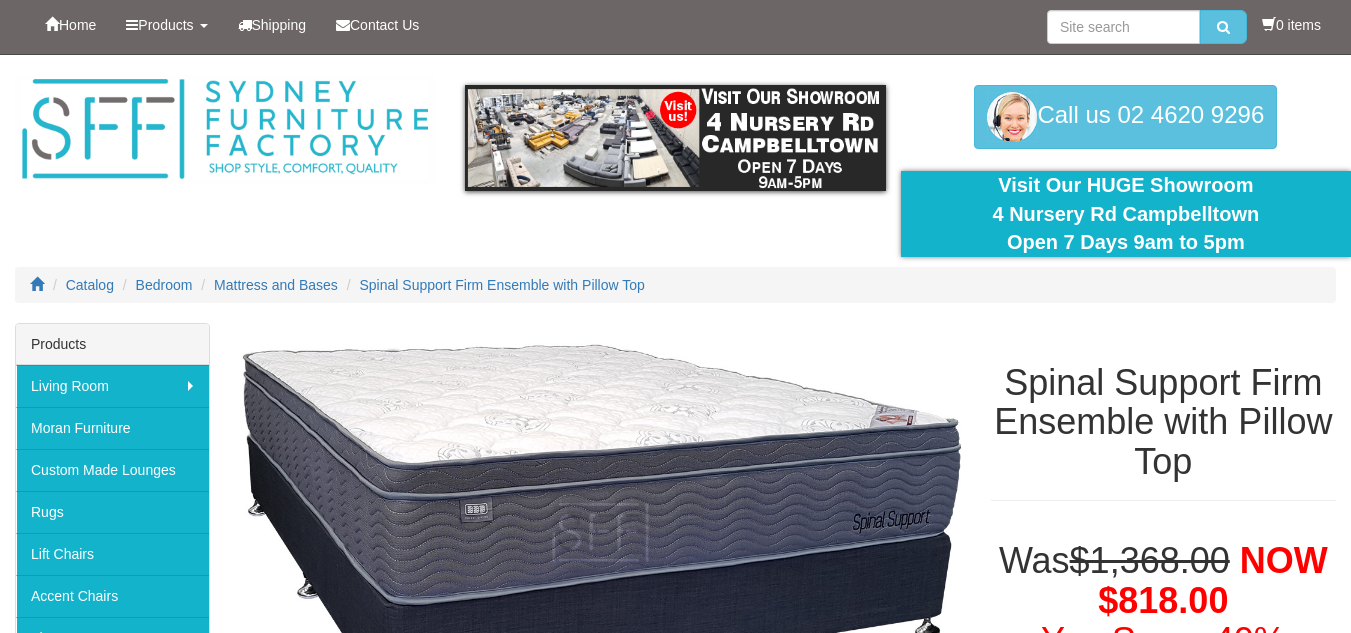 scroll, scrollTop: 0, scrollLeft: 0, axis: both 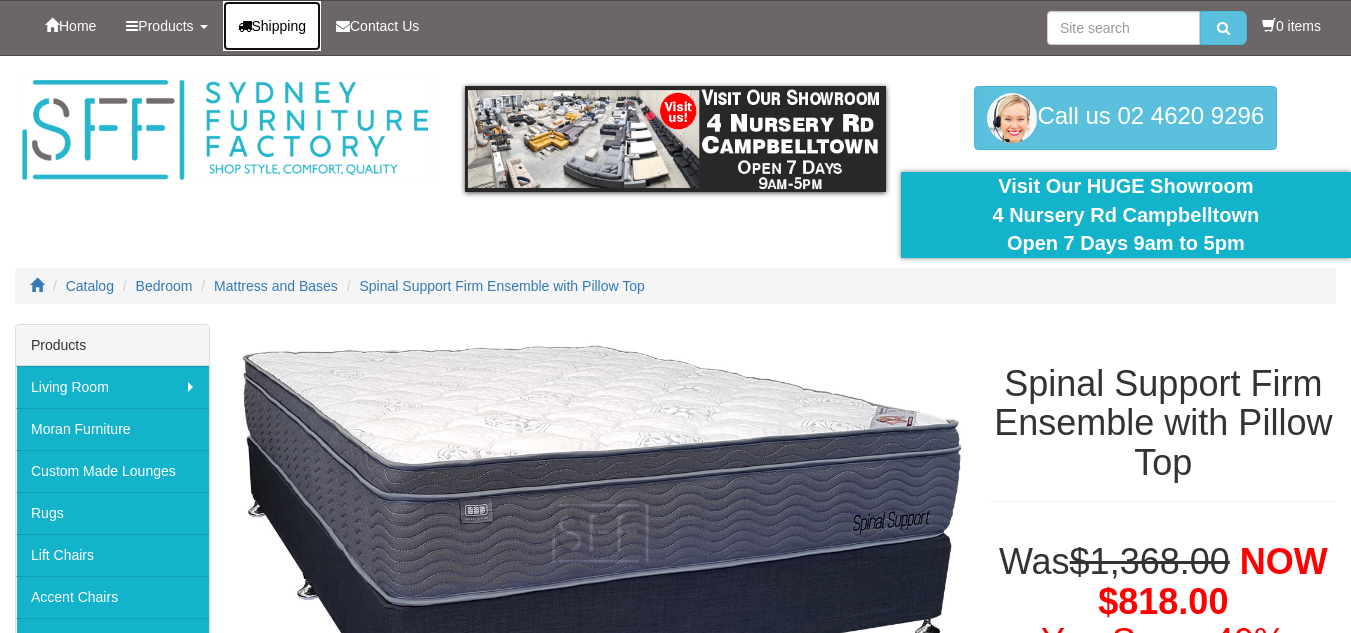 click on "Shipping" at bounding box center [279, 26] 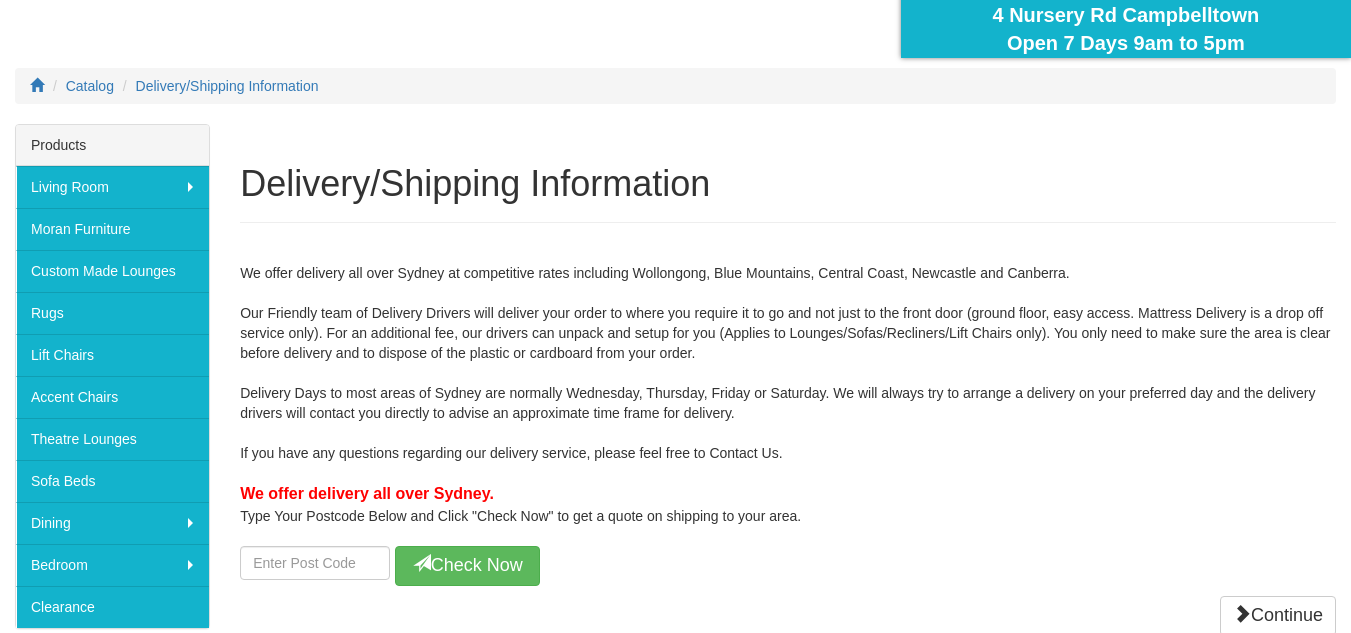 scroll, scrollTop: 0, scrollLeft: 0, axis: both 